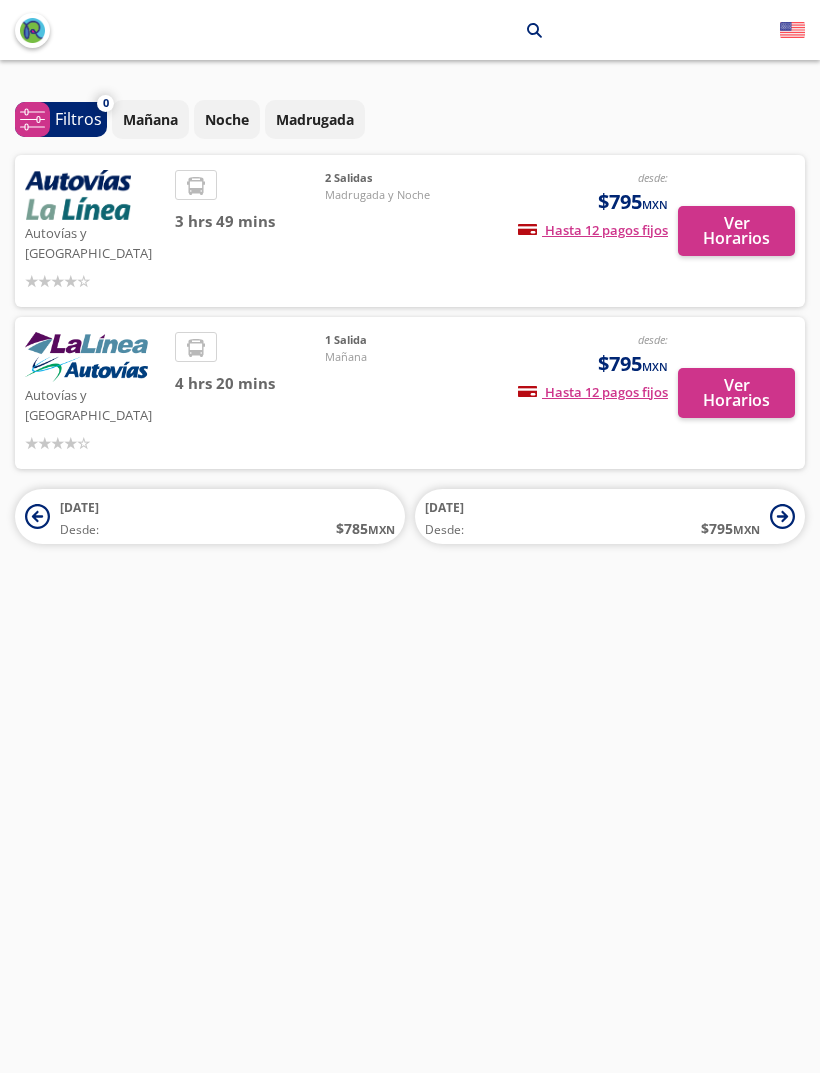 scroll, scrollTop: 0, scrollLeft: 0, axis: both 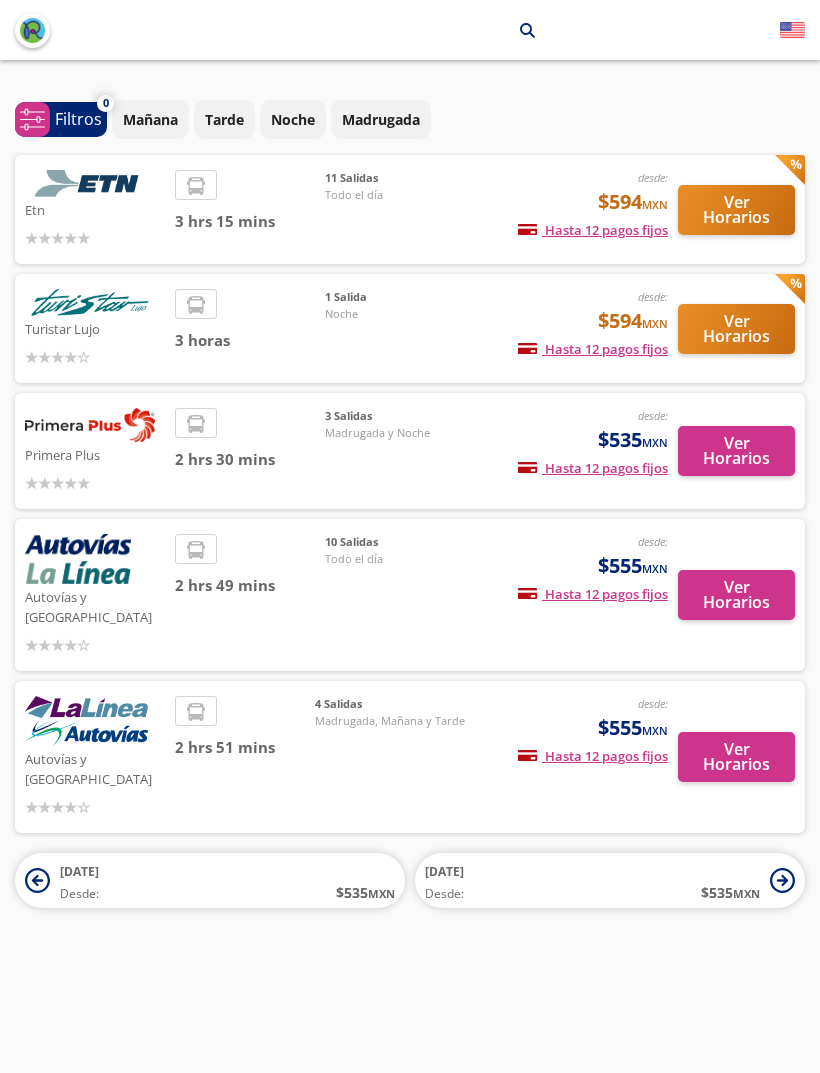 click on "11 Salidas Todo el día" at bounding box center (395, 209) 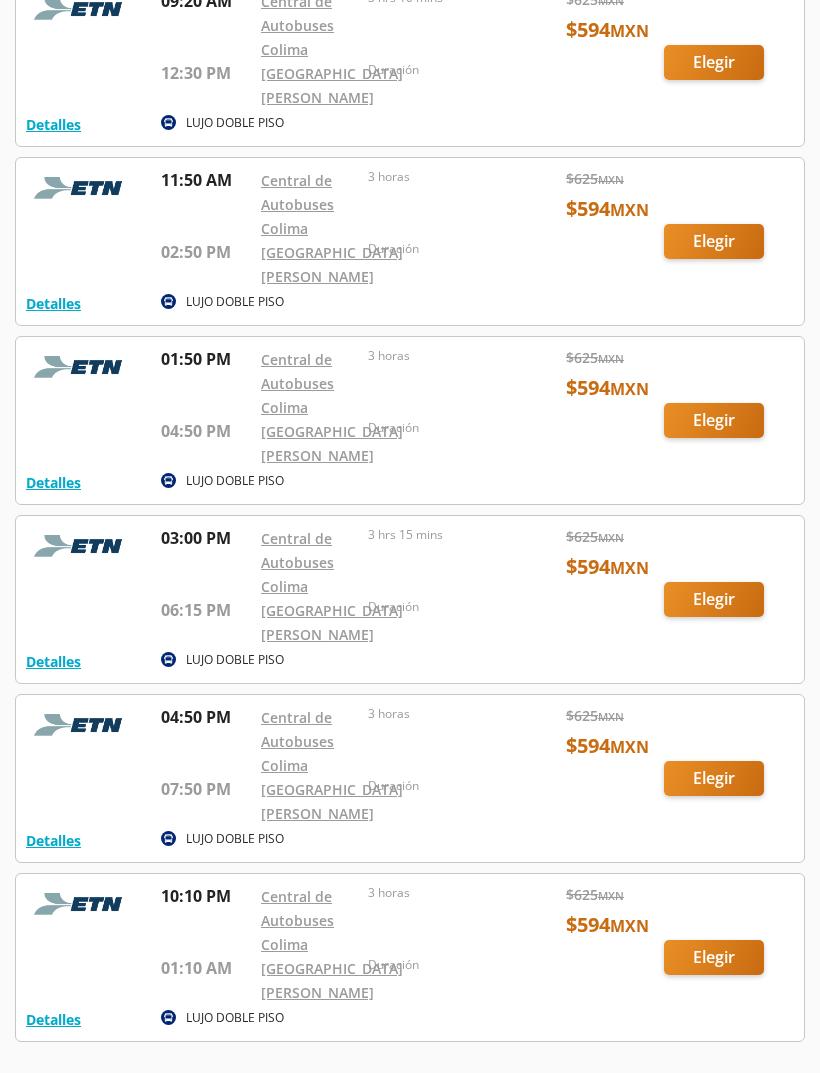 scroll, scrollTop: 907, scrollLeft: 0, axis: vertical 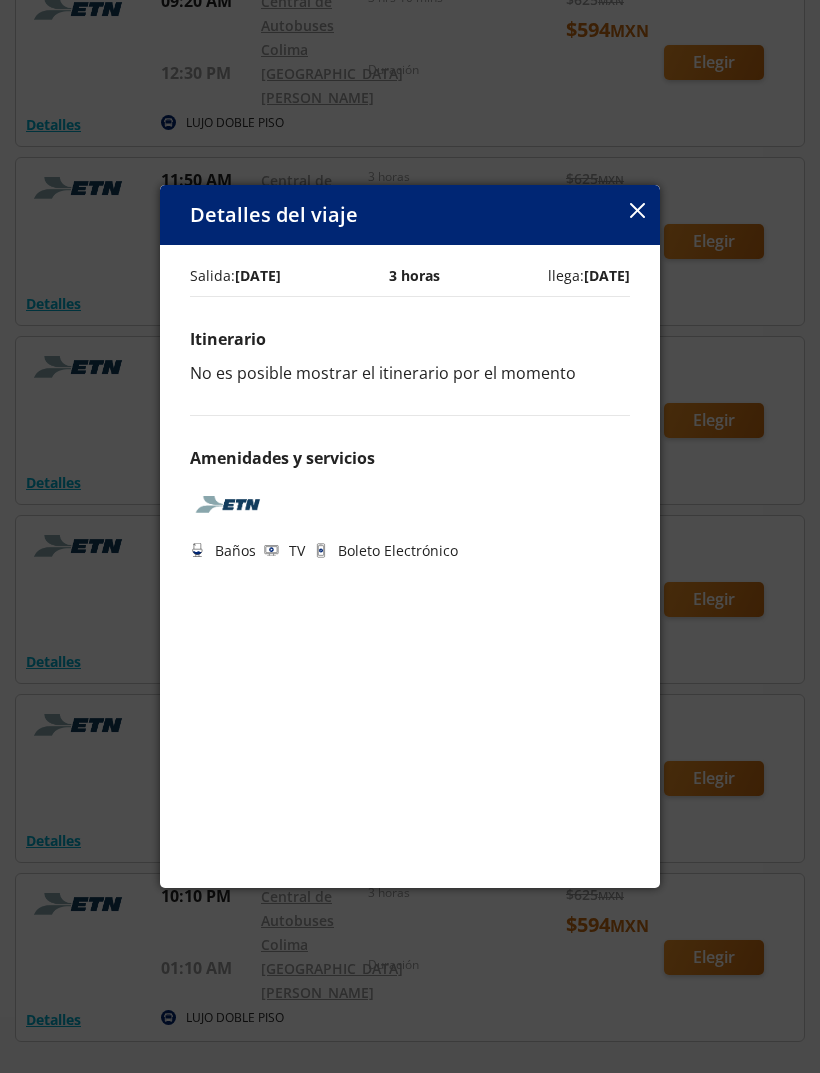click 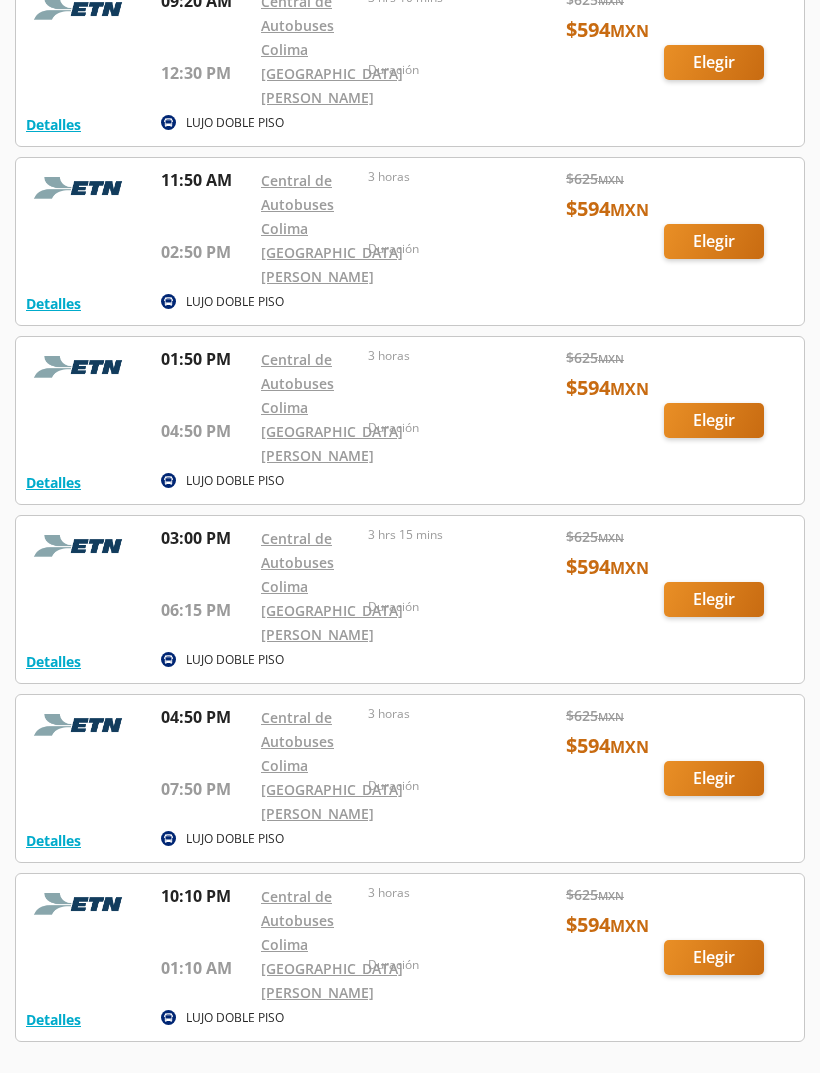click at bounding box center [410, 420] 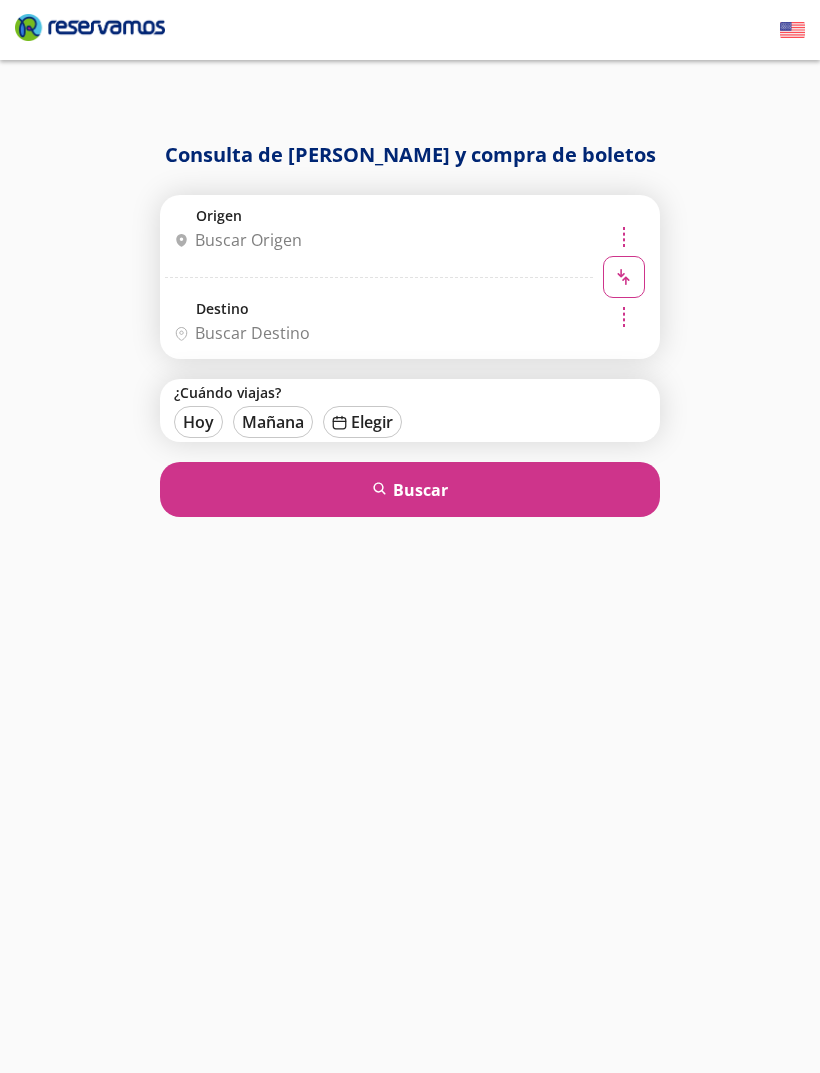 click on "Origen" at bounding box center [376, 240] 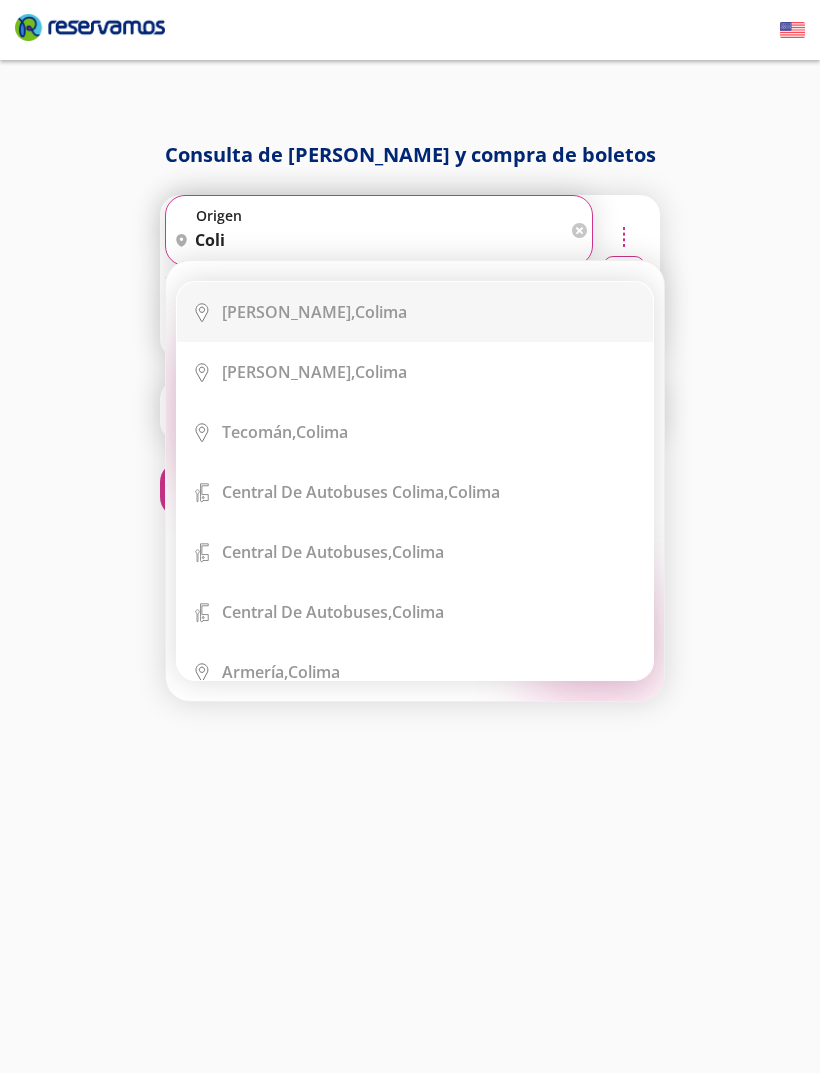click on "Colima,  Colima" at bounding box center (430, 312) 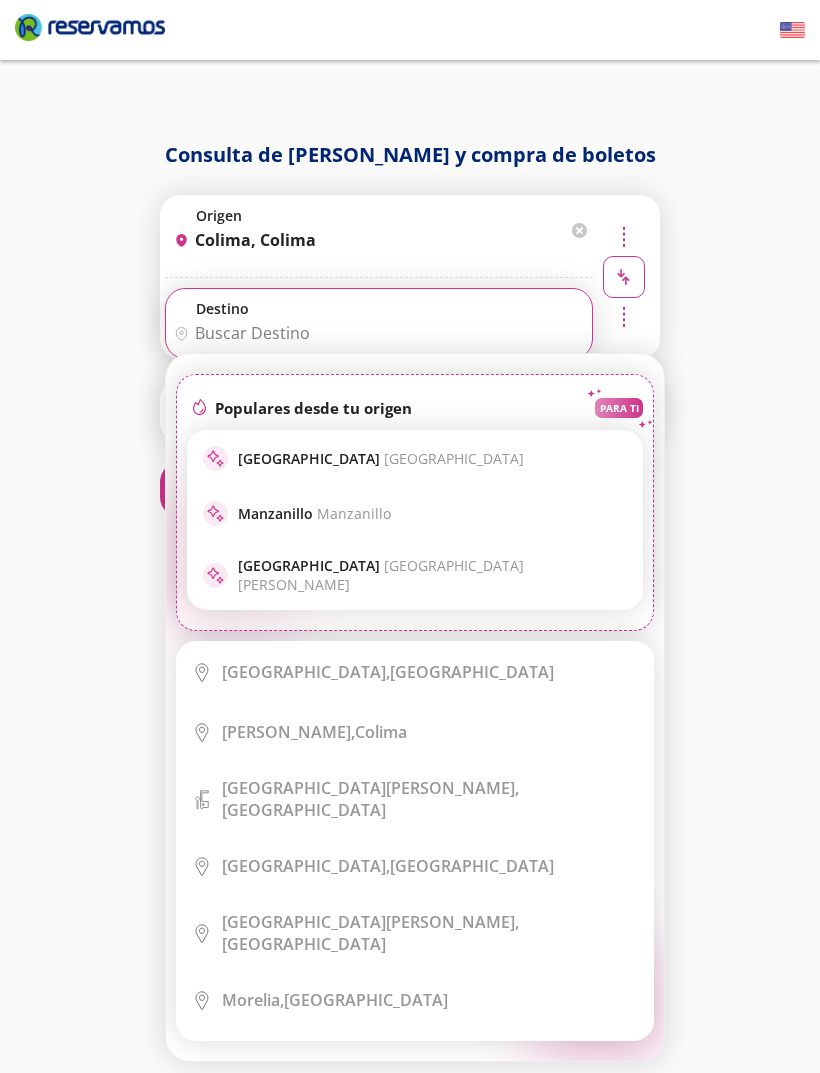 click on "Destino" at bounding box center [376, 333] 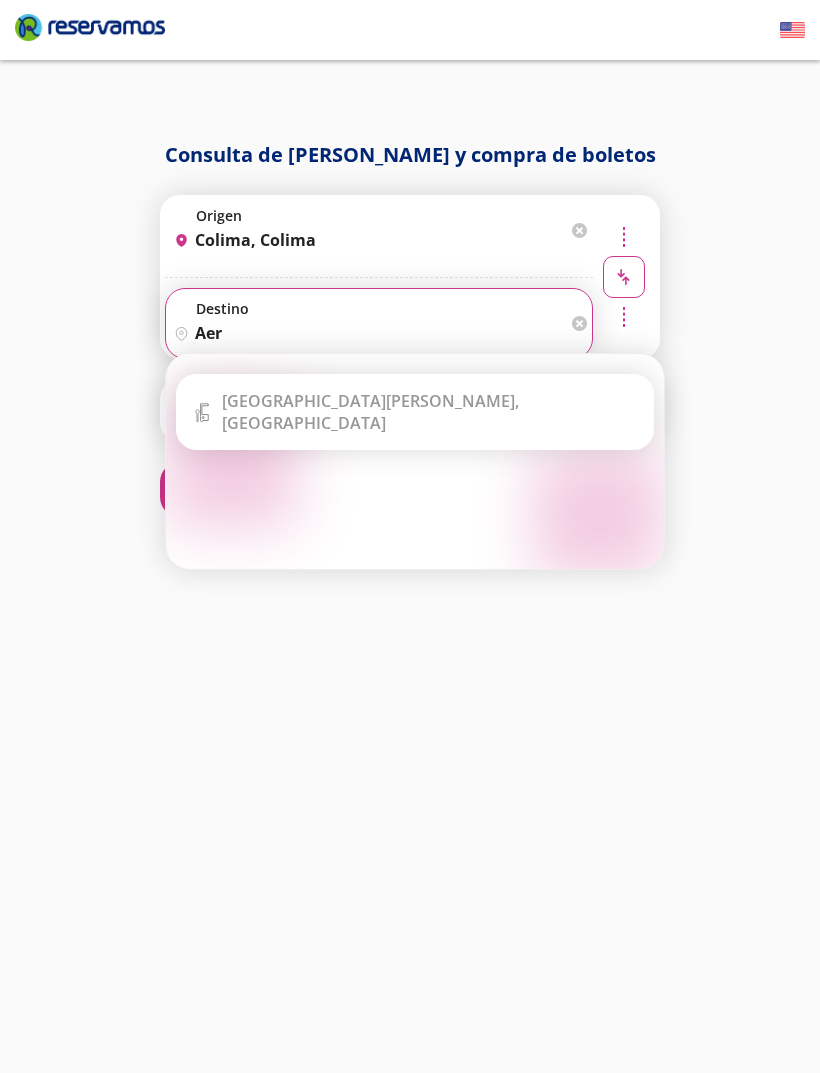 click on "[GEOGRAPHIC_DATA][PERSON_NAME],  [GEOGRAPHIC_DATA]" at bounding box center (430, 412) 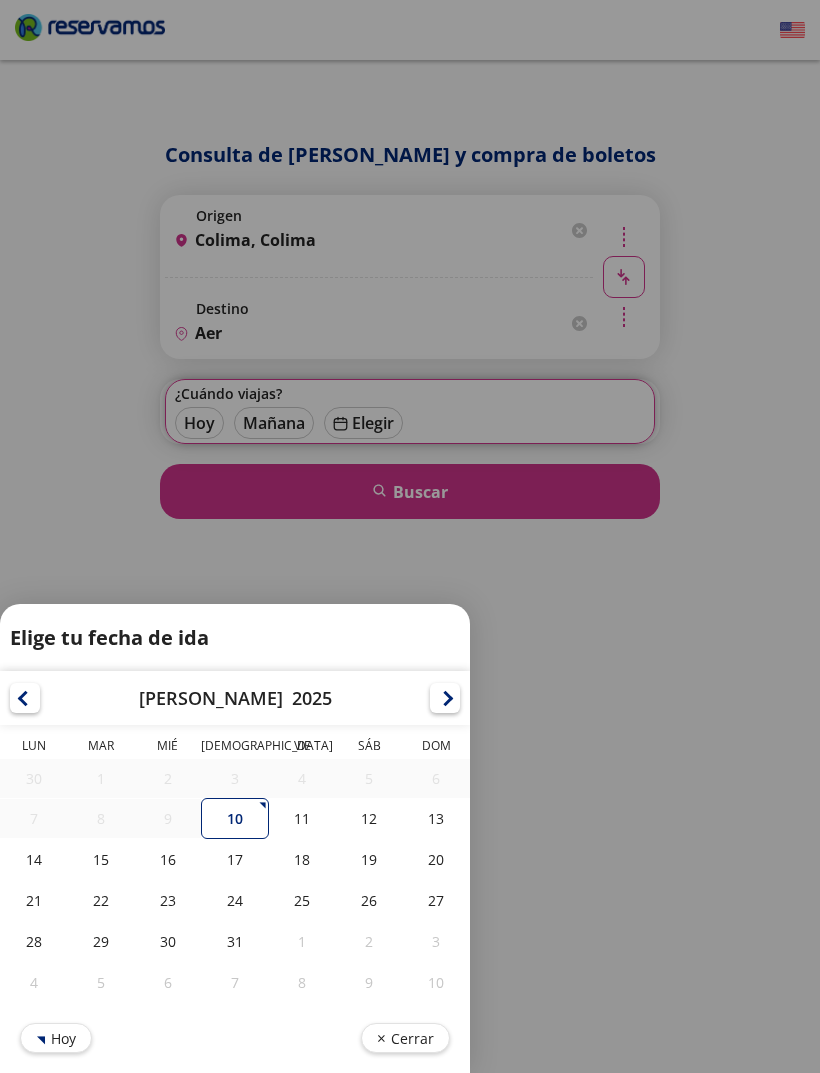 type on "[GEOGRAPHIC_DATA][PERSON_NAME], [GEOGRAPHIC_DATA]" 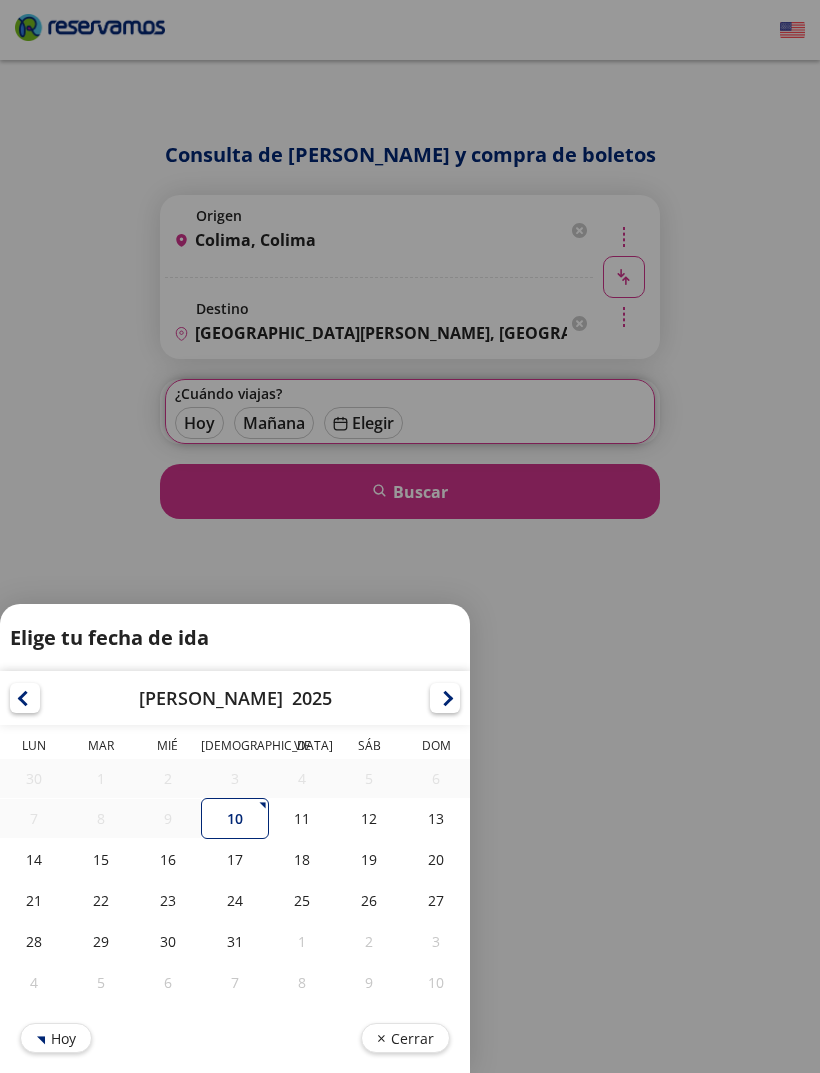 click on "12" at bounding box center [369, 818] 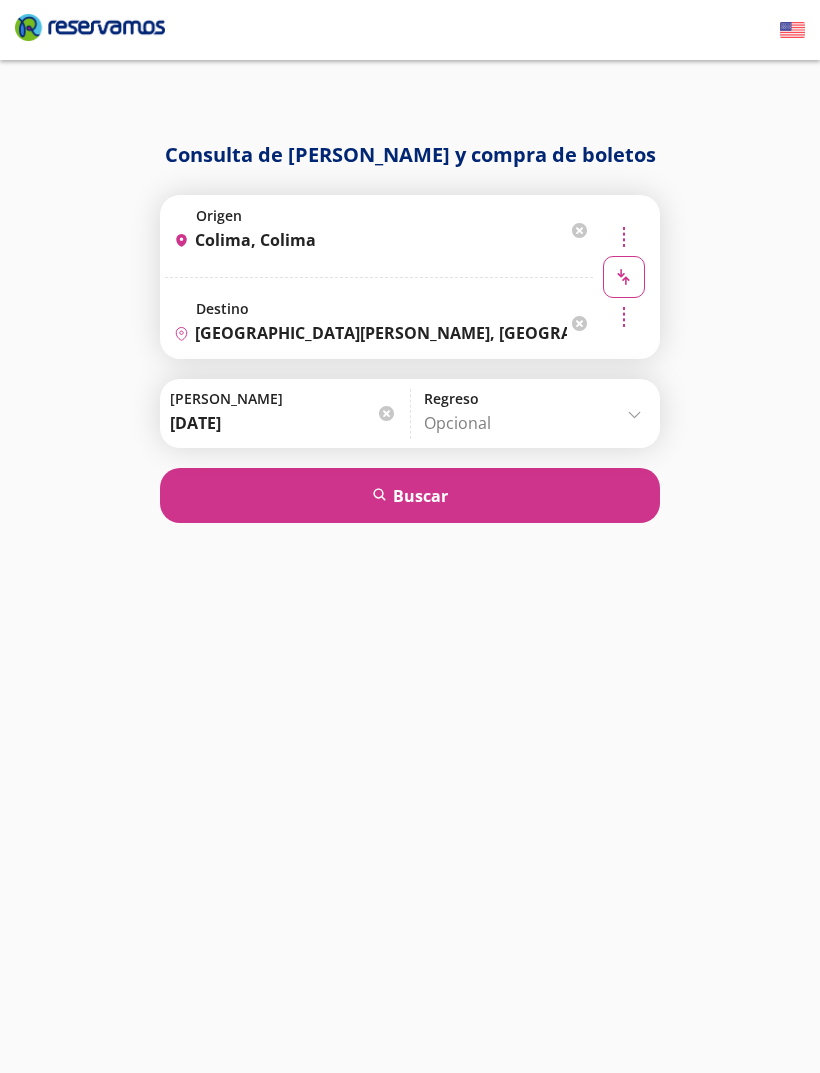 click on "search
[GEOGRAPHIC_DATA]" at bounding box center [410, 495] 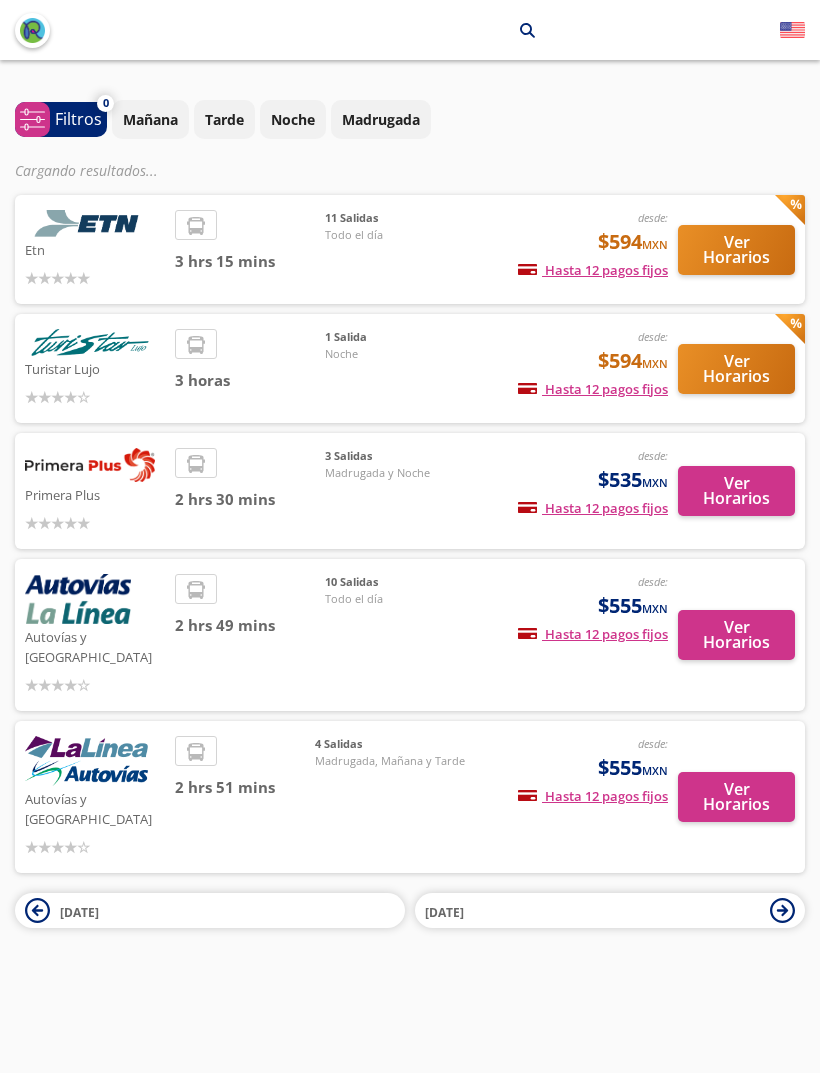 click on "Ver Horarios" at bounding box center [736, 250] 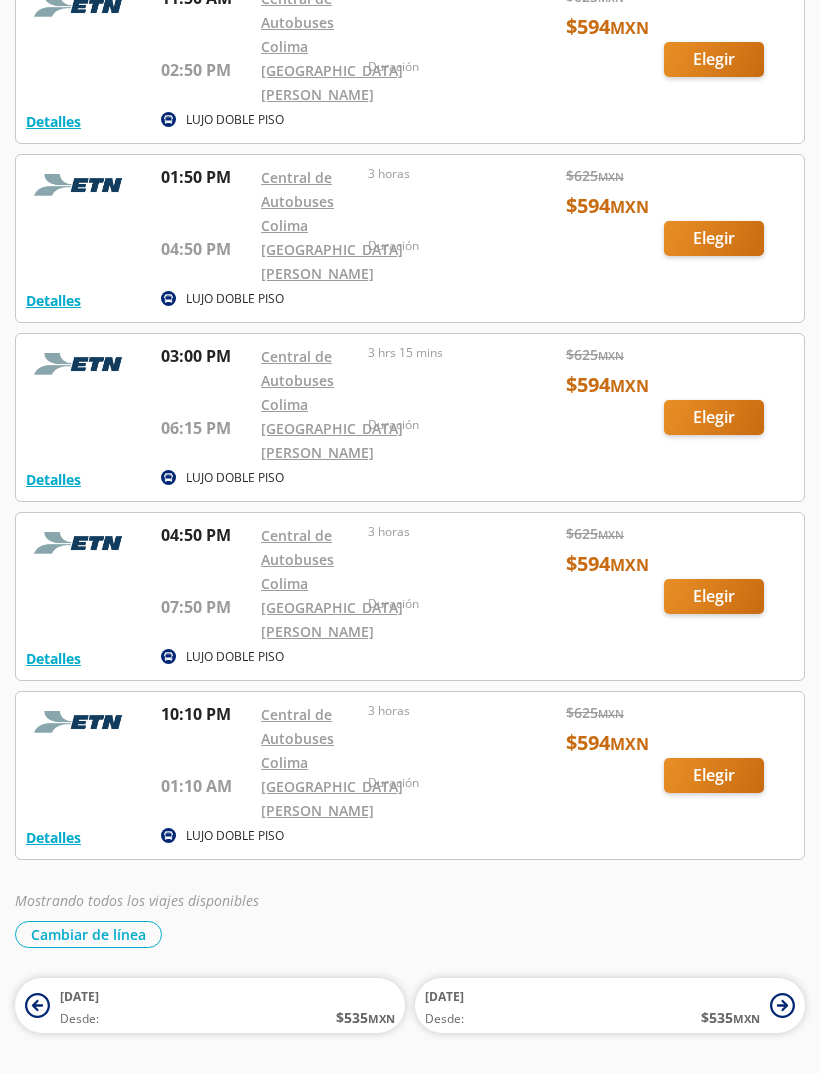 scroll, scrollTop: 1089, scrollLeft: 0, axis: vertical 